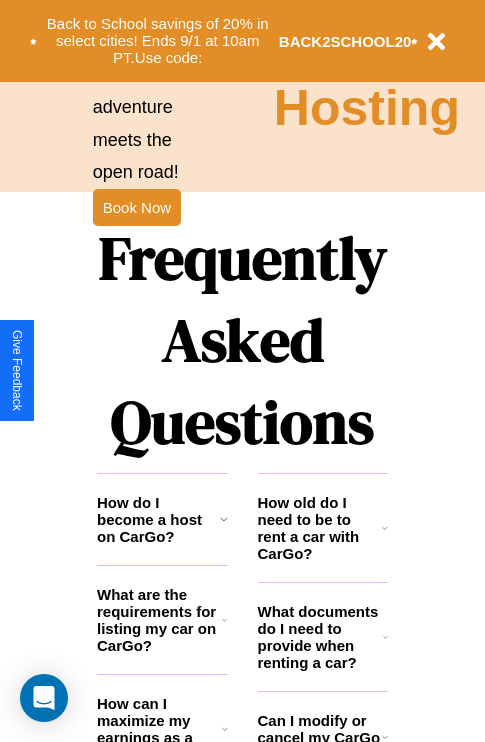 scroll, scrollTop: 2423, scrollLeft: 0, axis: vertical 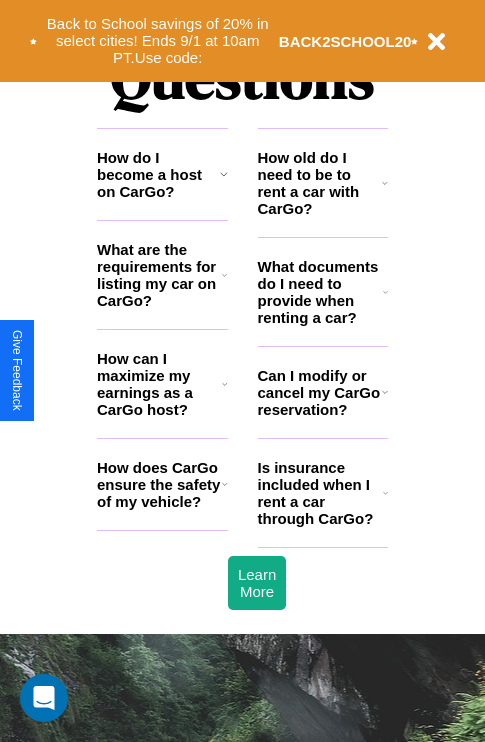 click 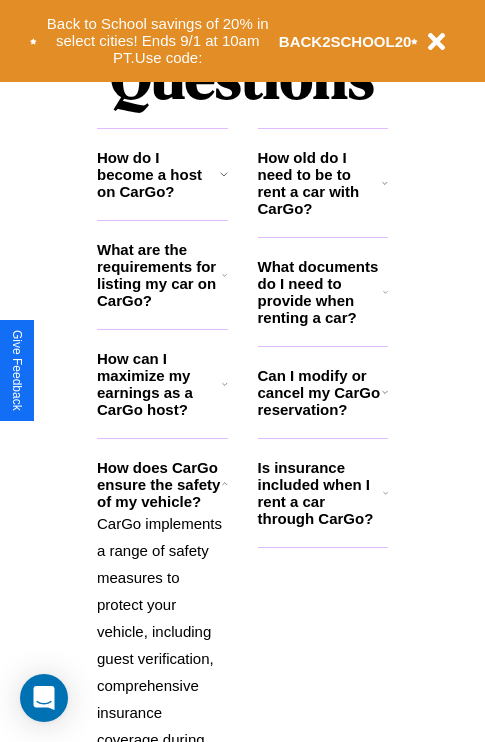 click 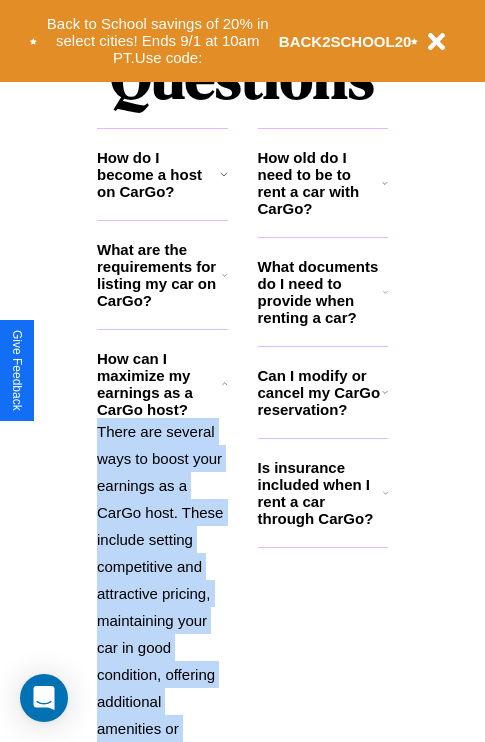 scroll, scrollTop: 3217, scrollLeft: 0, axis: vertical 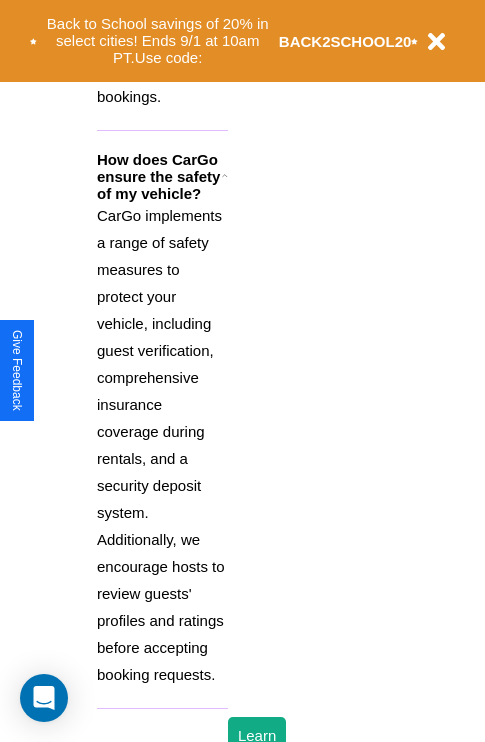 click on "CarGo implements a range of safety measures to protect your vehicle, including guest verification, comprehensive insurance coverage during rentals, and a security deposit system. Additionally, we encourage hosts to review guests' profiles and ratings before accepting booking requests." at bounding box center [162, 445] 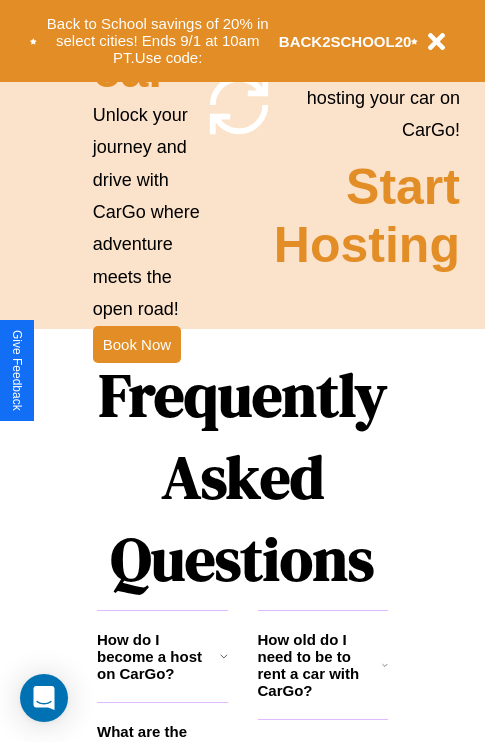 scroll, scrollTop: 1285, scrollLeft: 0, axis: vertical 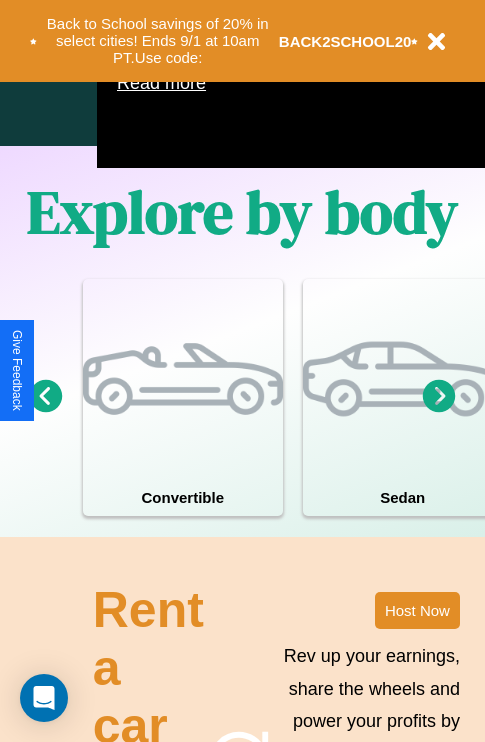 click 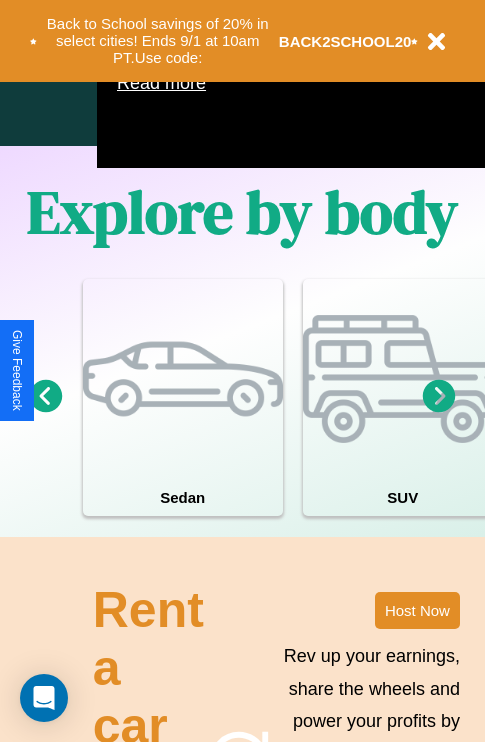 click 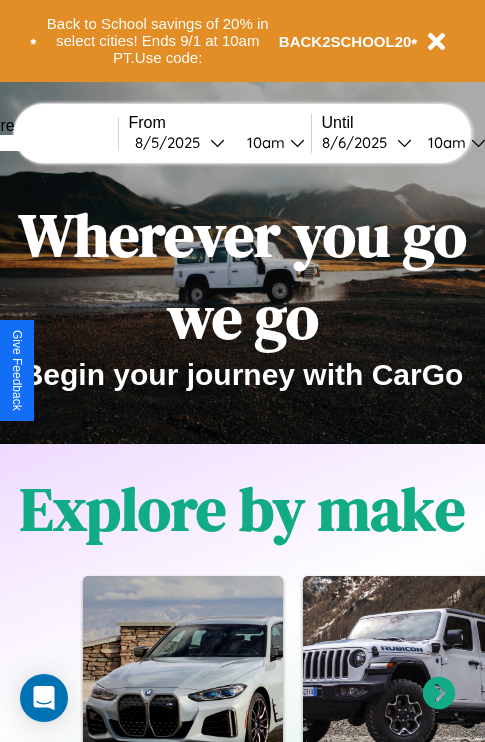 scroll, scrollTop: 0, scrollLeft: 0, axis: both 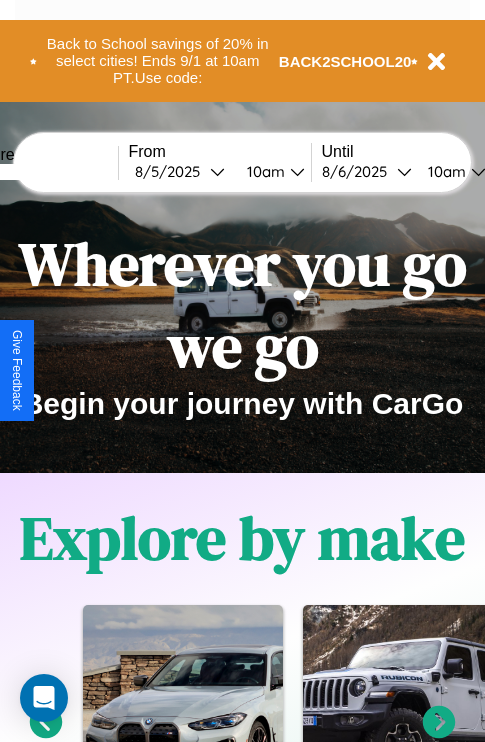 click at bounding box center (43, 172) 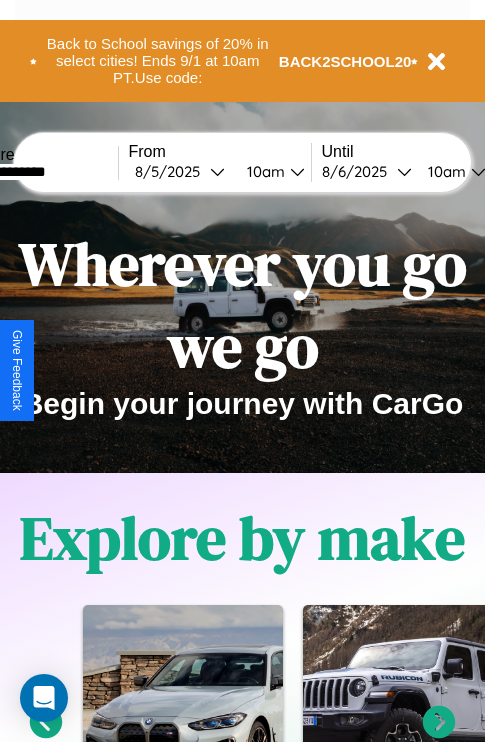 type on "**********" 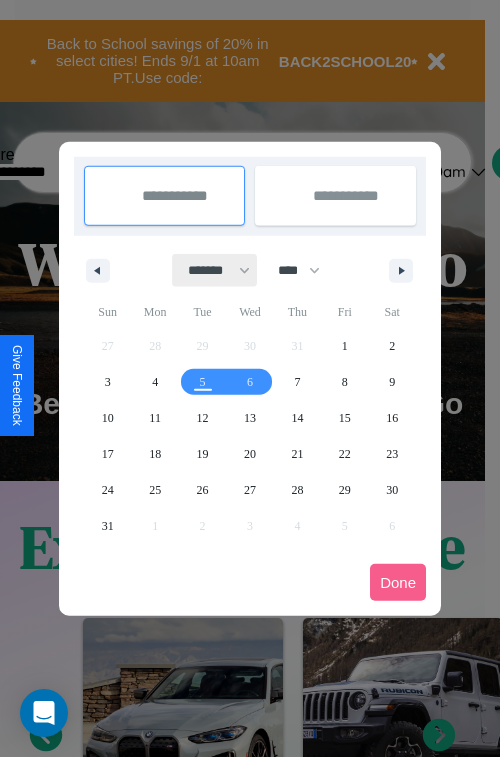 click on "******* ******** ***** ***** *** **** **** ****** ********* ******* ******** ********" at bounding box center (215, 270) 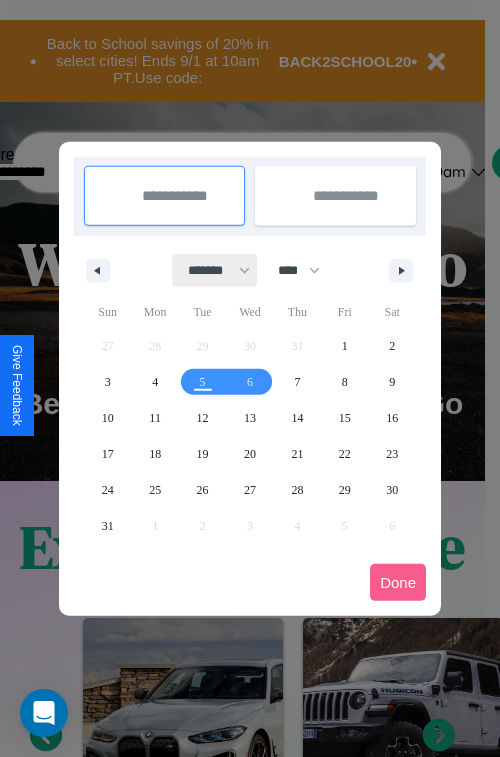 select on "*" 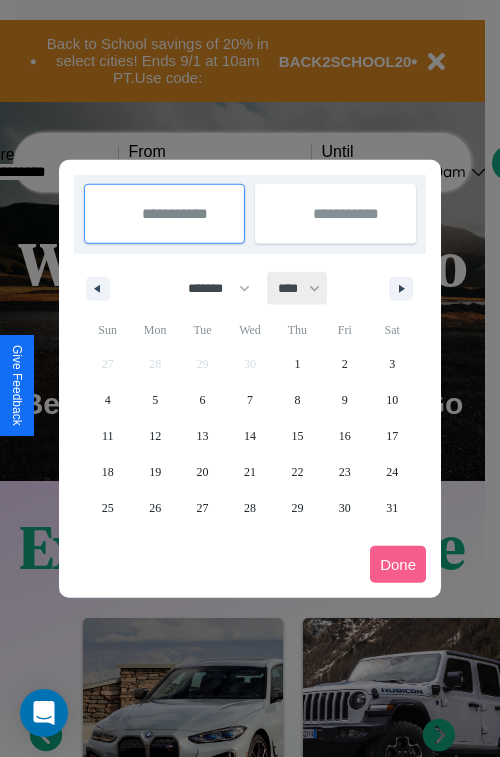 click on "**** **** **** **** **** **** **** **** **** **** **** **** **** **** **** **** **** **** **** **** **** **** **** **** **** **** **** **** **** **** **** **** **** **** **** **** **** **** **** **** **** **** **** **** **** **** **** **** **** **** **** **** **** **** **** **** **** **** **** **** **** **** **** **** **** **** **** **** **** **** **** **** **** **** **** **** **** **** **** **** **** **** **** **** **** **** **** **** **** **** **** **** **** **** **** **** **** **** **** **** **** **** **** **** **** **** **** **** **** **** **** **** **** **** **** **** **** **** **** **** ****" at bounding box center (298, 288) 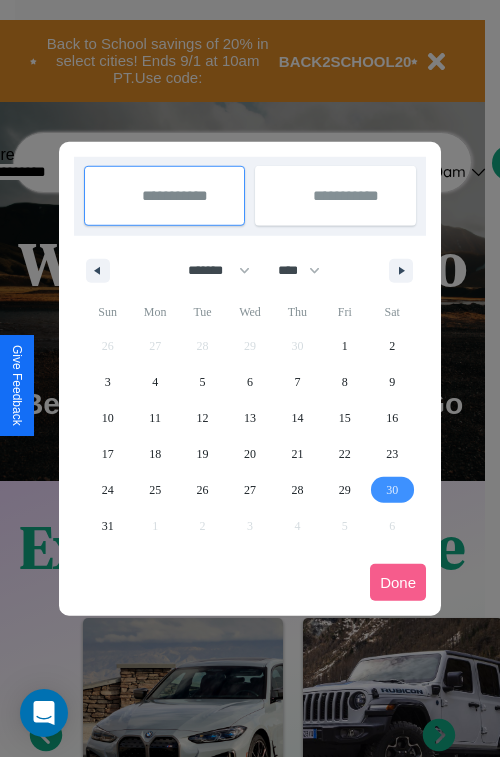 click on "30" at bounding box center [392, 490] 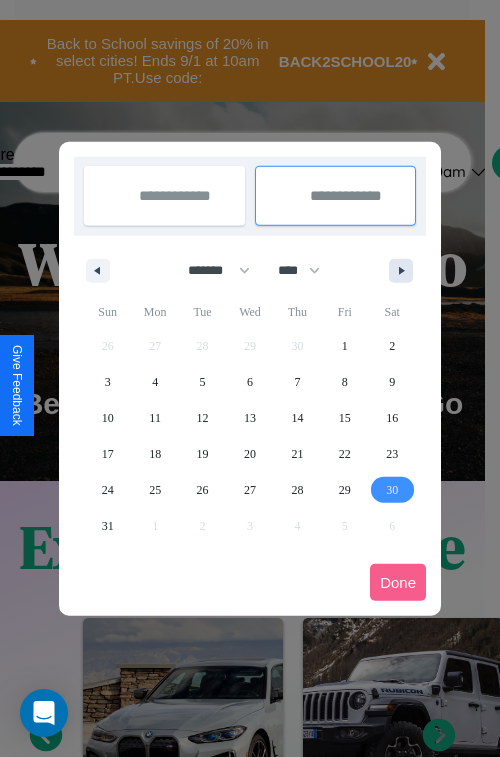 click at bounding box center [405, 271] 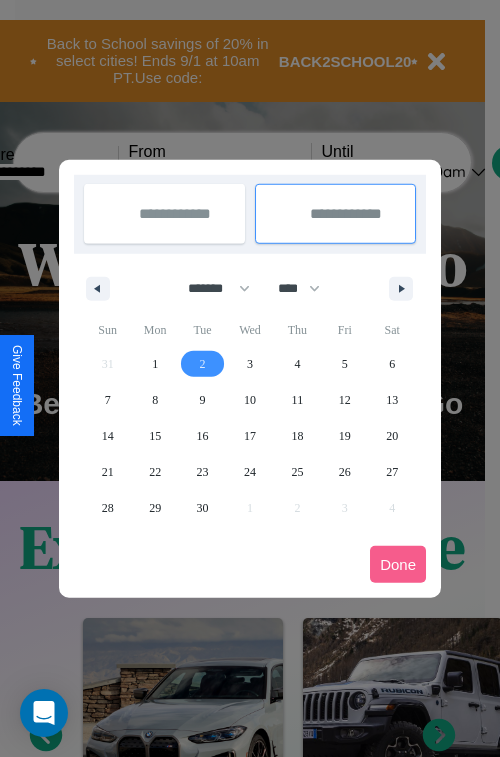 click on "2" at bounding box center (203, 364) 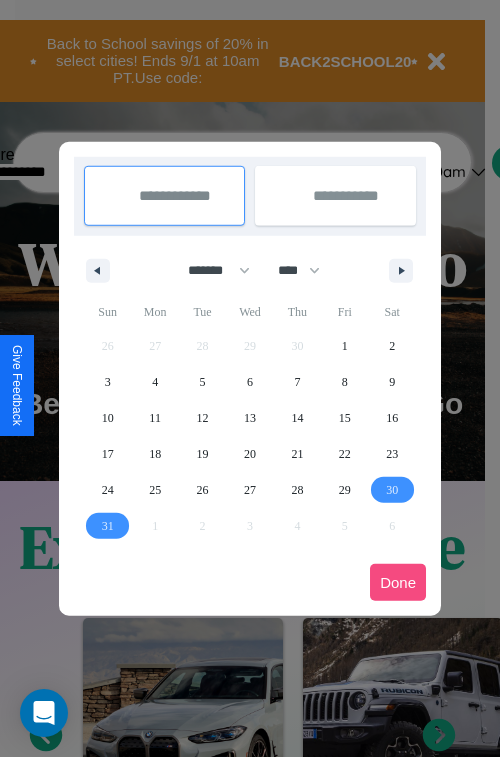 click on "Done" at bounding box center [398, 582] 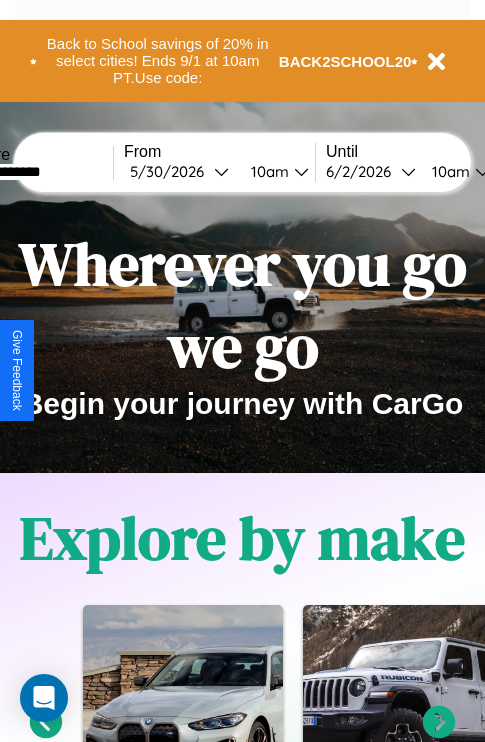 click on "10am" at bounding box center [448, 171] 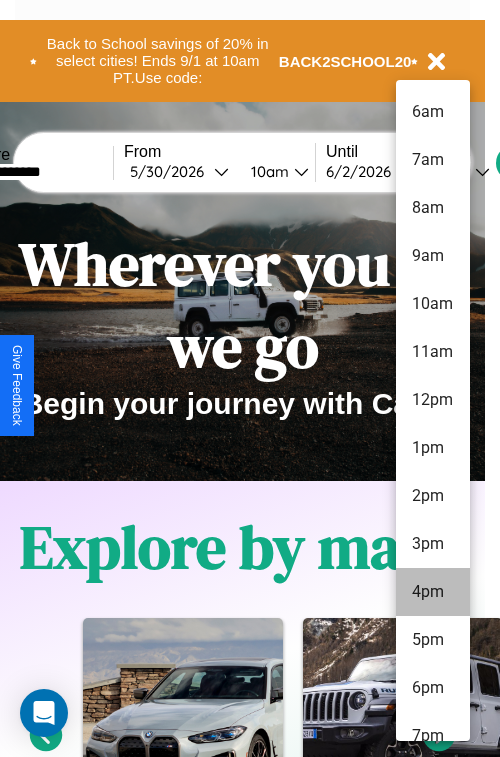 click on "4pm" at bounding box center [433, 592] 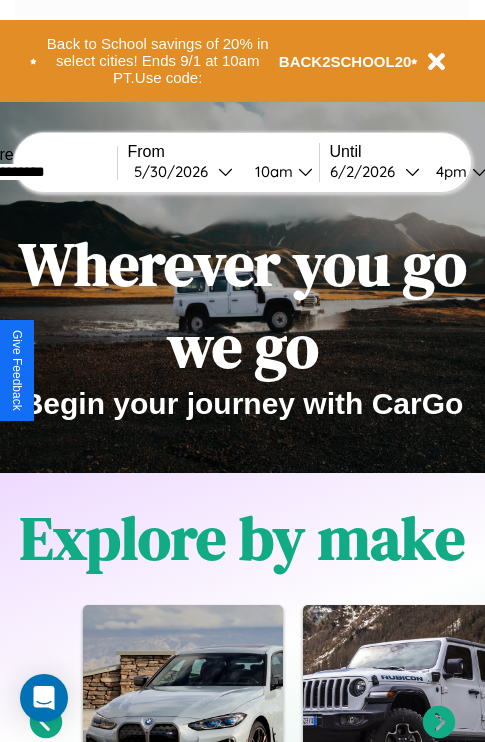 scroll, scrollTop: 0, scrollLeft: 69, axis: horizontal 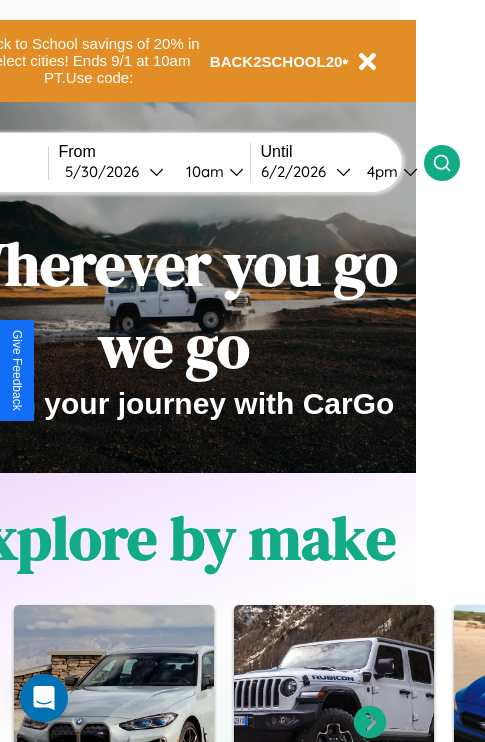 click 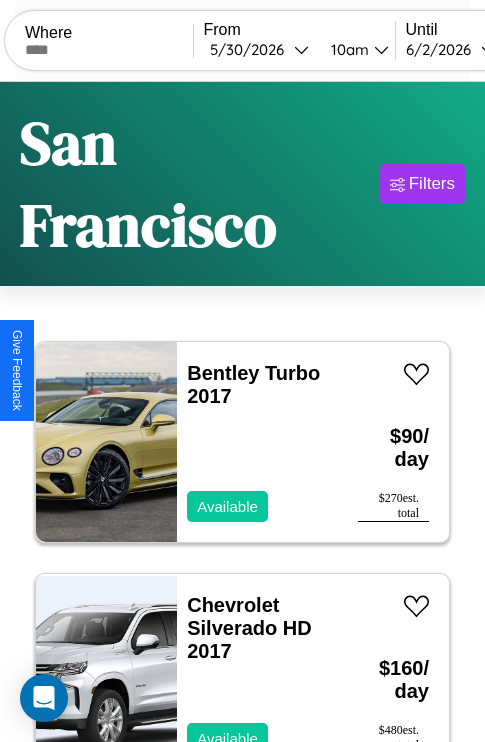 scroll, scrollTop: 96, scrollLeft: 0, axis: vertical 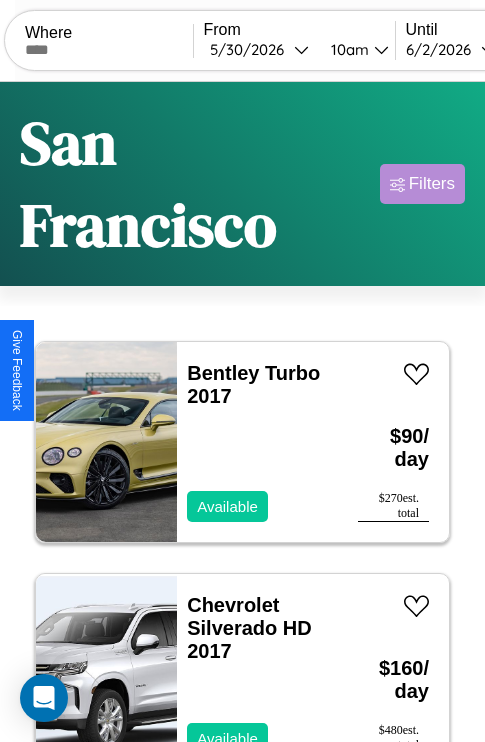 click on "Filters" at bounding box center [432, 184] 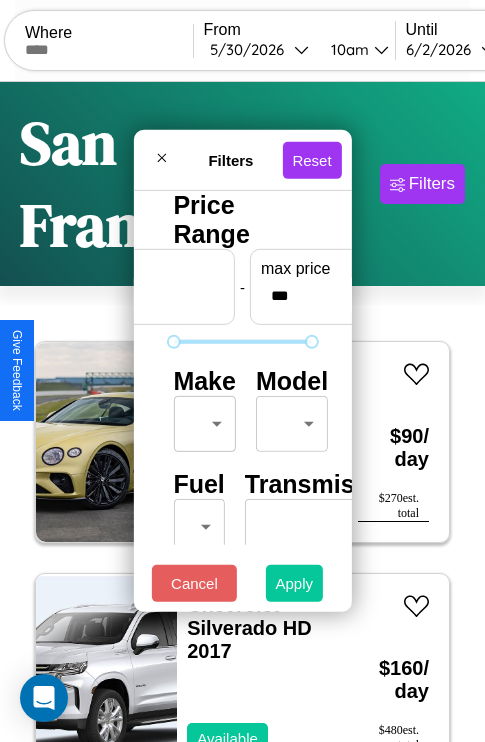 click on "Apply" at bounding box center (295, 583) 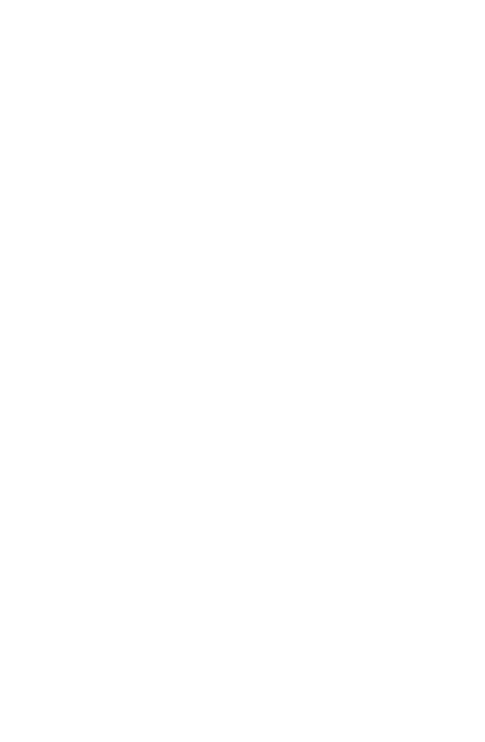 scroll, scrollTop: 0, scrollLeft: 0, axis: both 